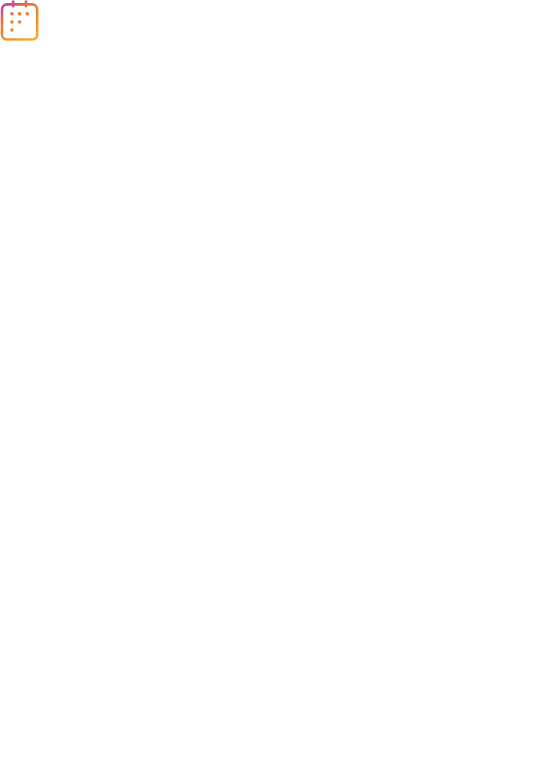 scroll, scrollTop: 0, scrollLeft: 0, axis: both 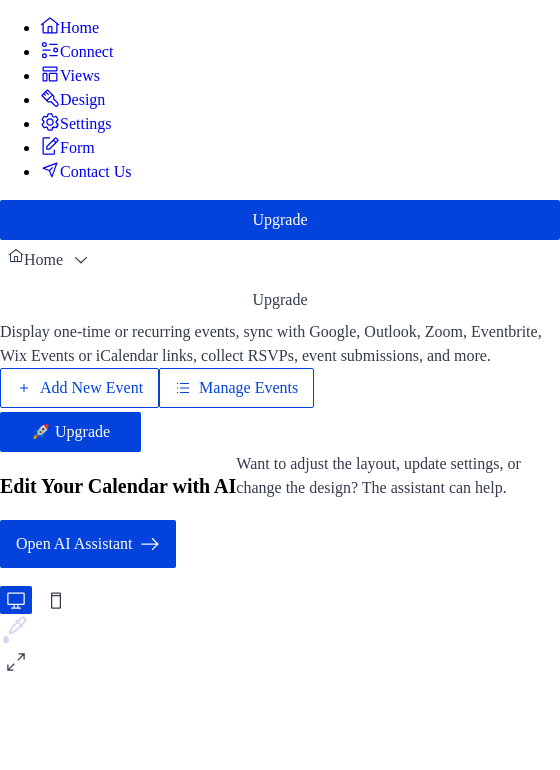 click on "Add New Event" at bounding box center [91, 388] 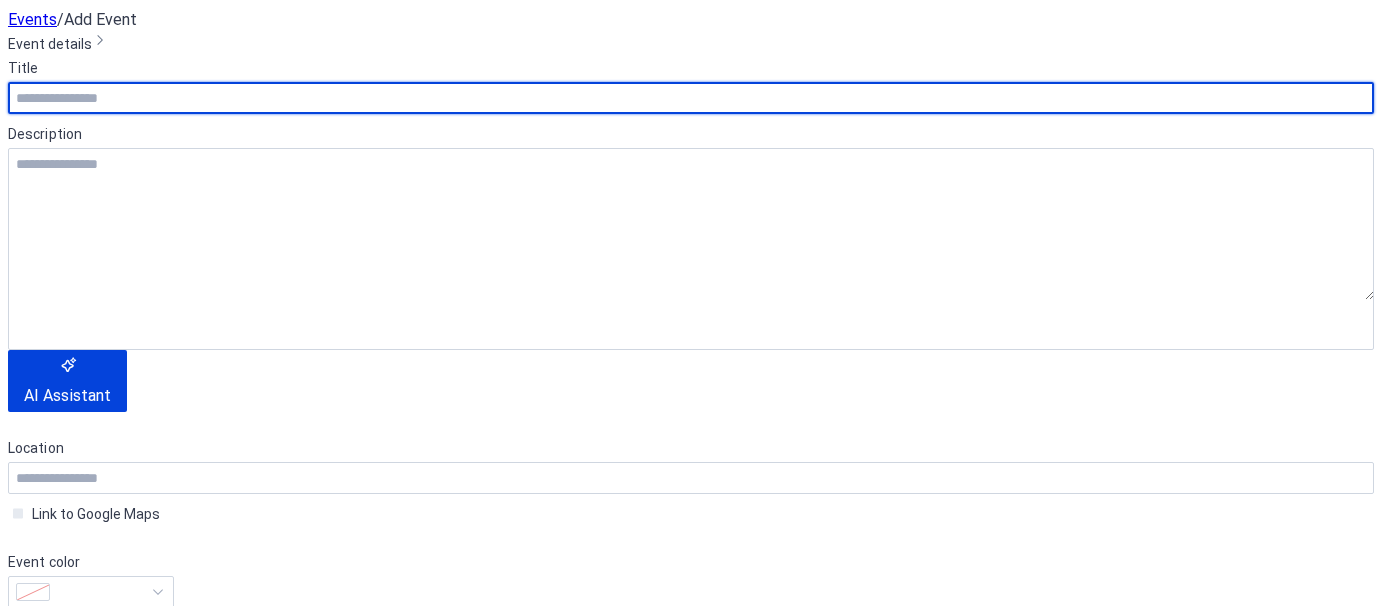 scroll, scrollTop: 0, scrollLeft: 0, axis: both 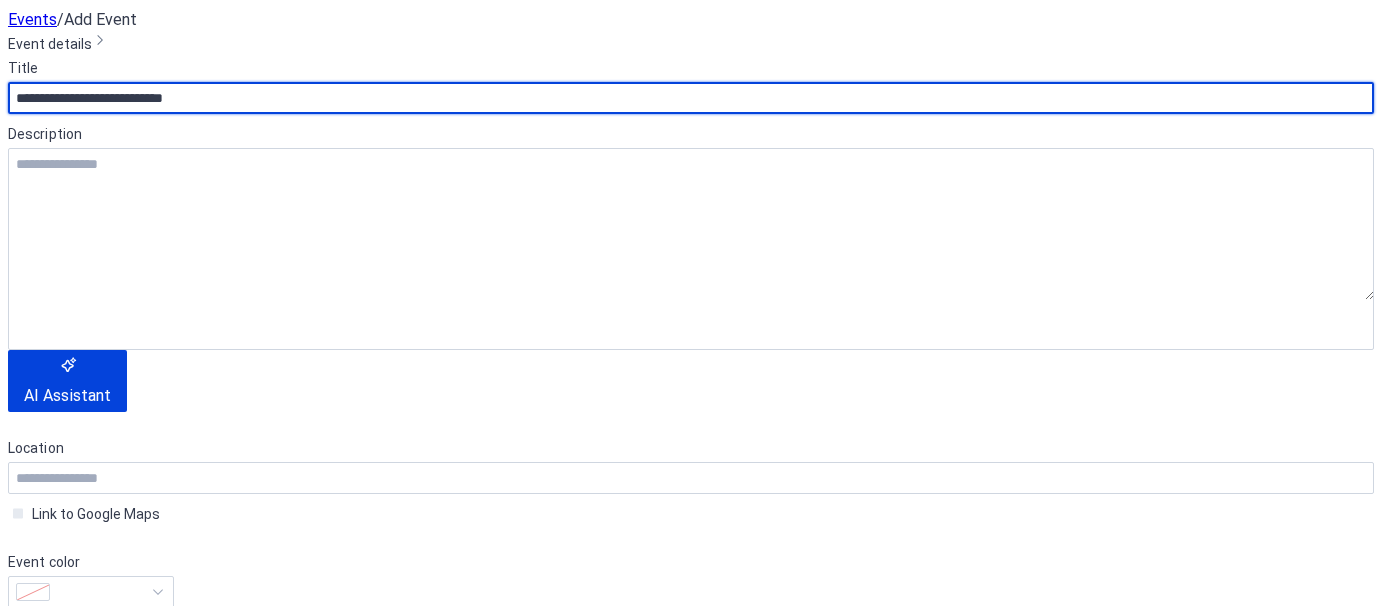 type on "**********" 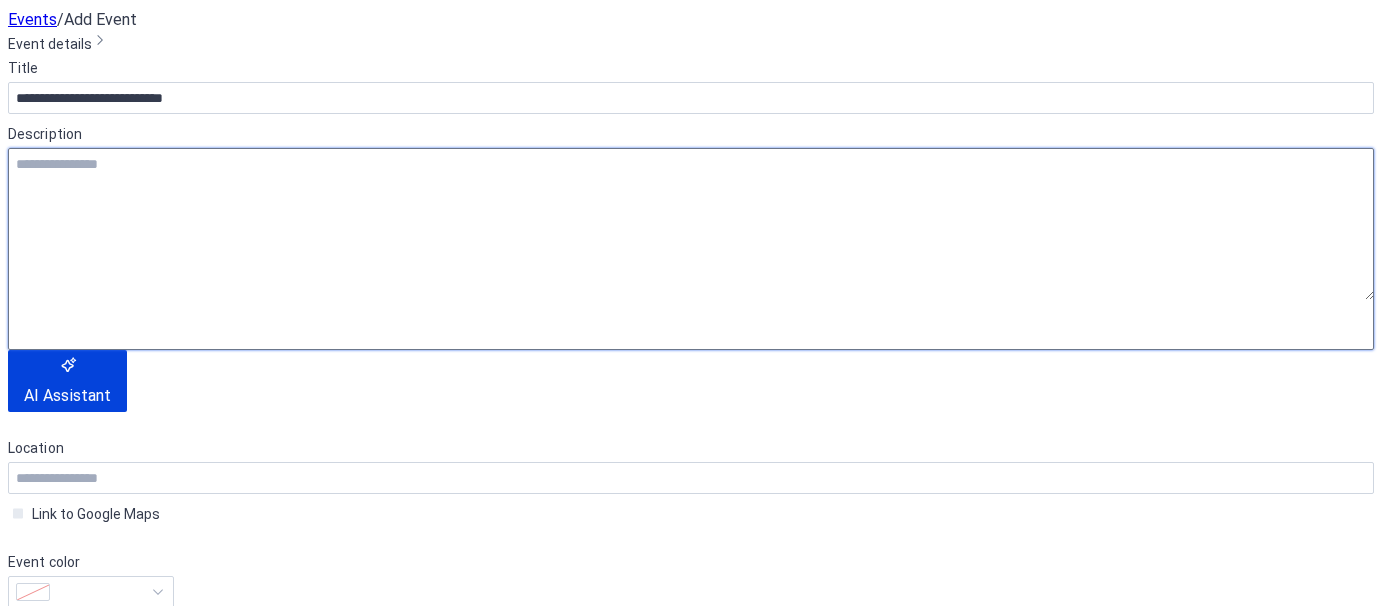 click at bounding box center [691, 224] 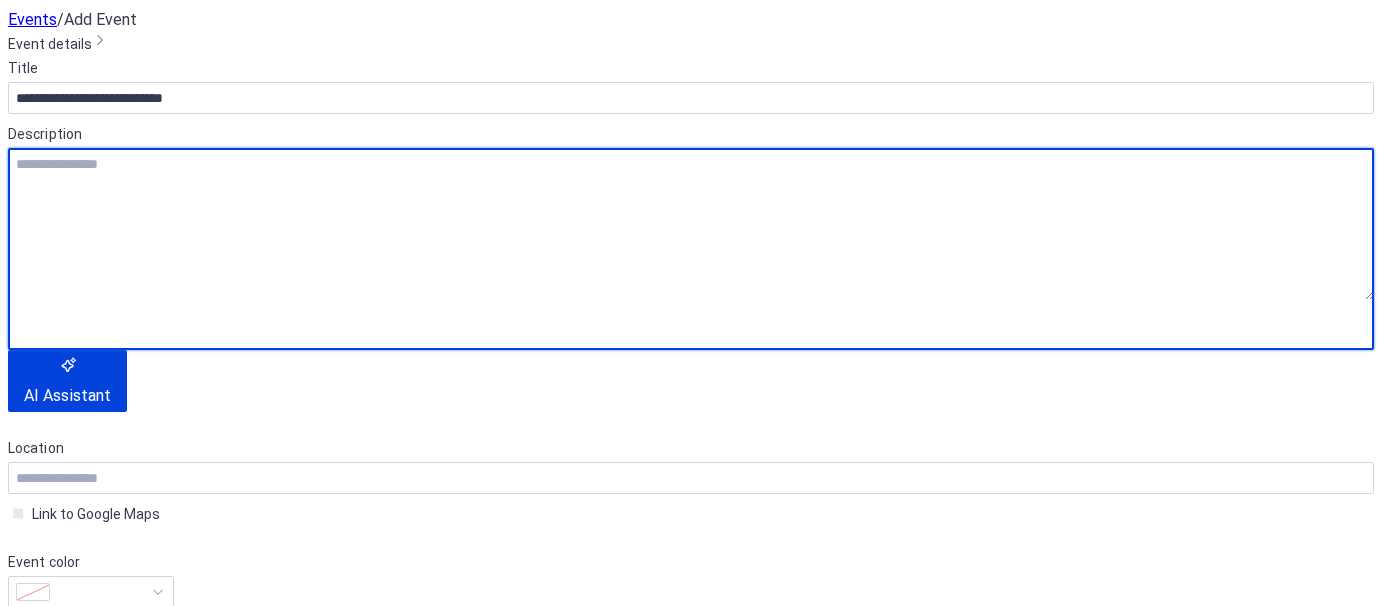 paste on "**********" 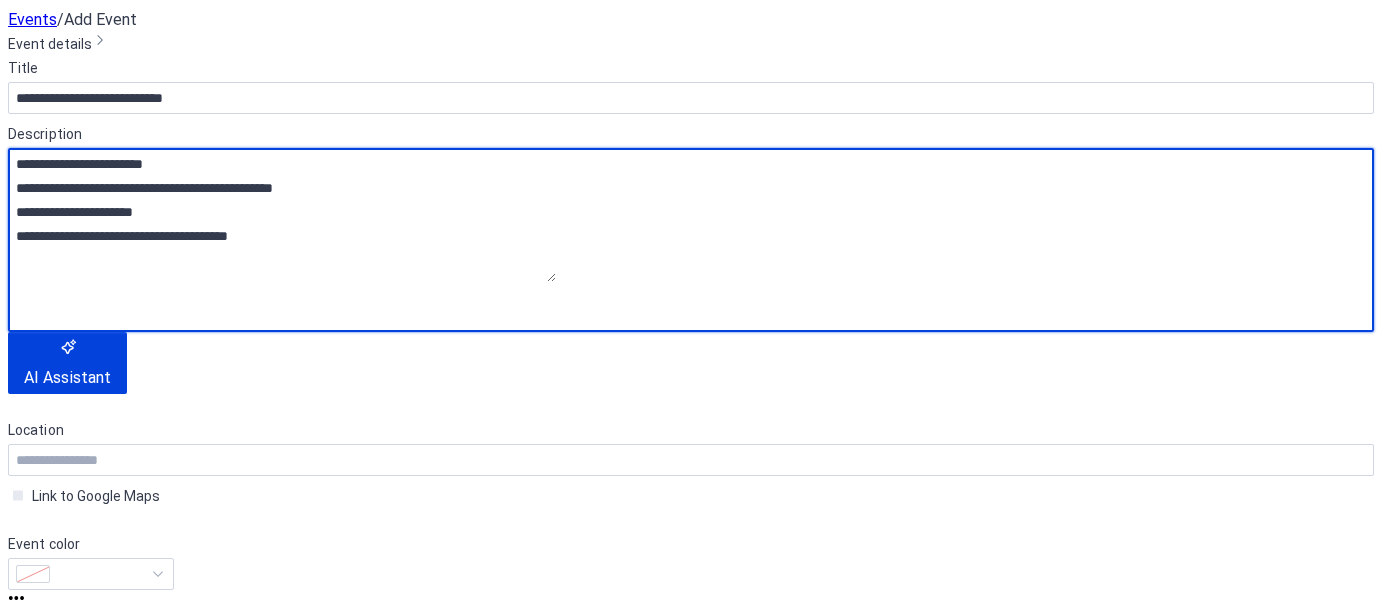 scroll, scrollTop: 300, scrollLeft: 0, axis: vertical 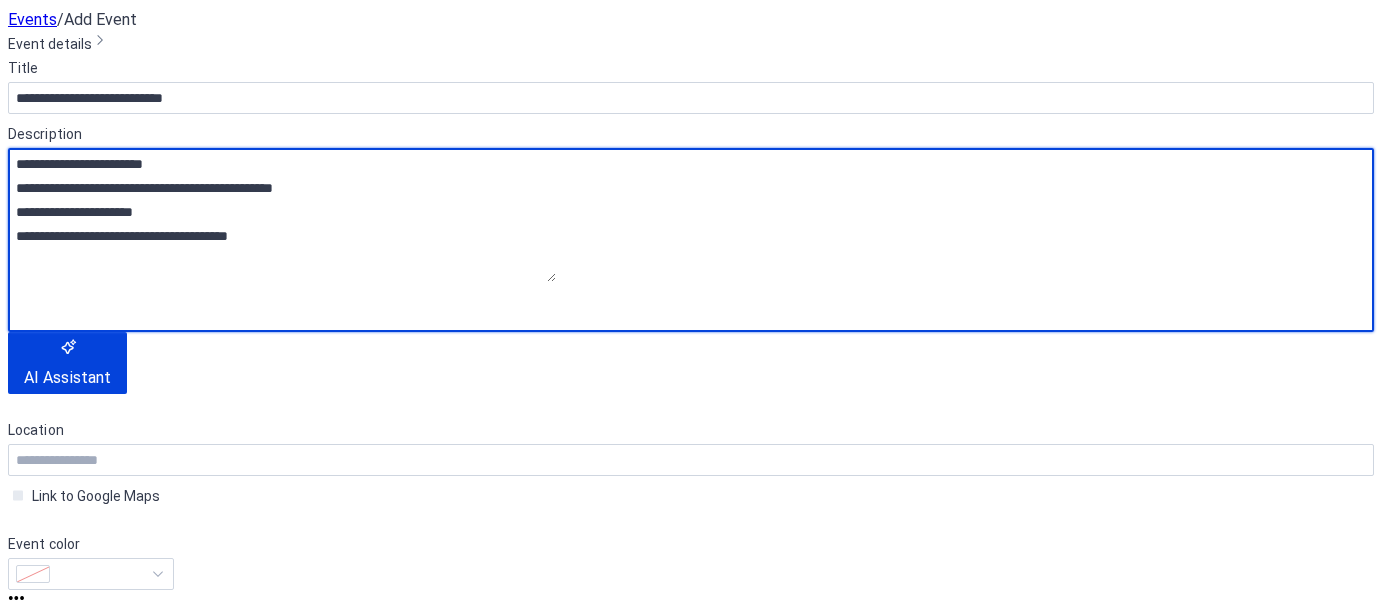 type on "**********" 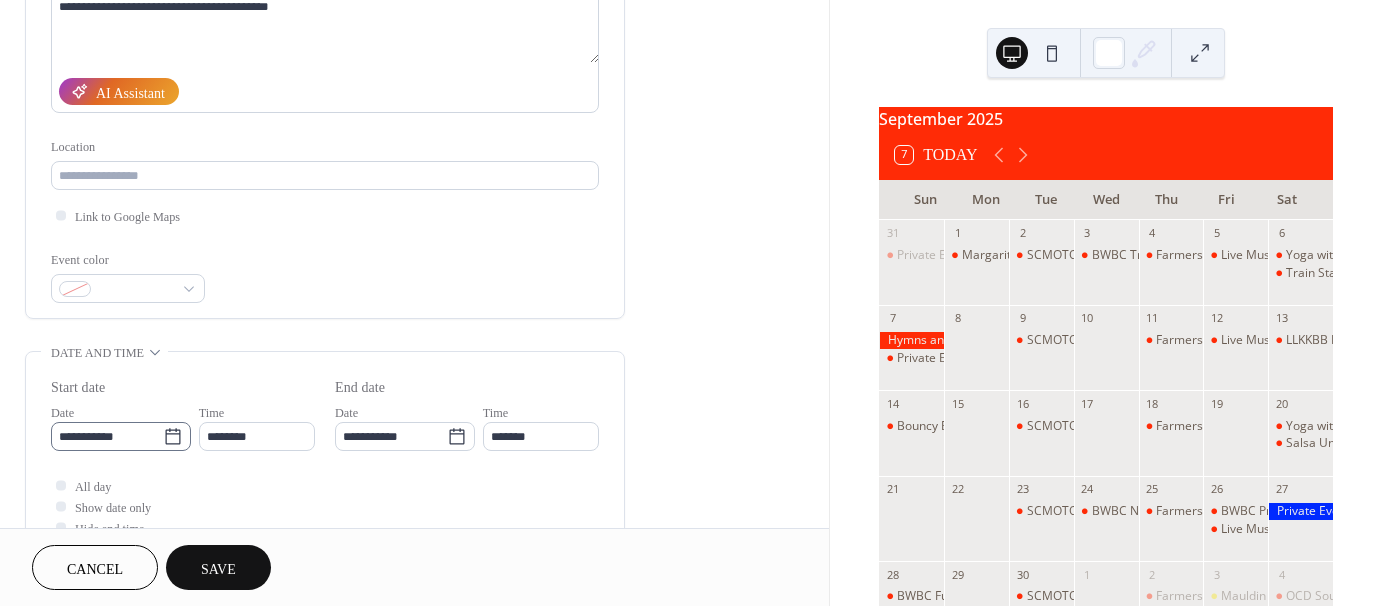 click 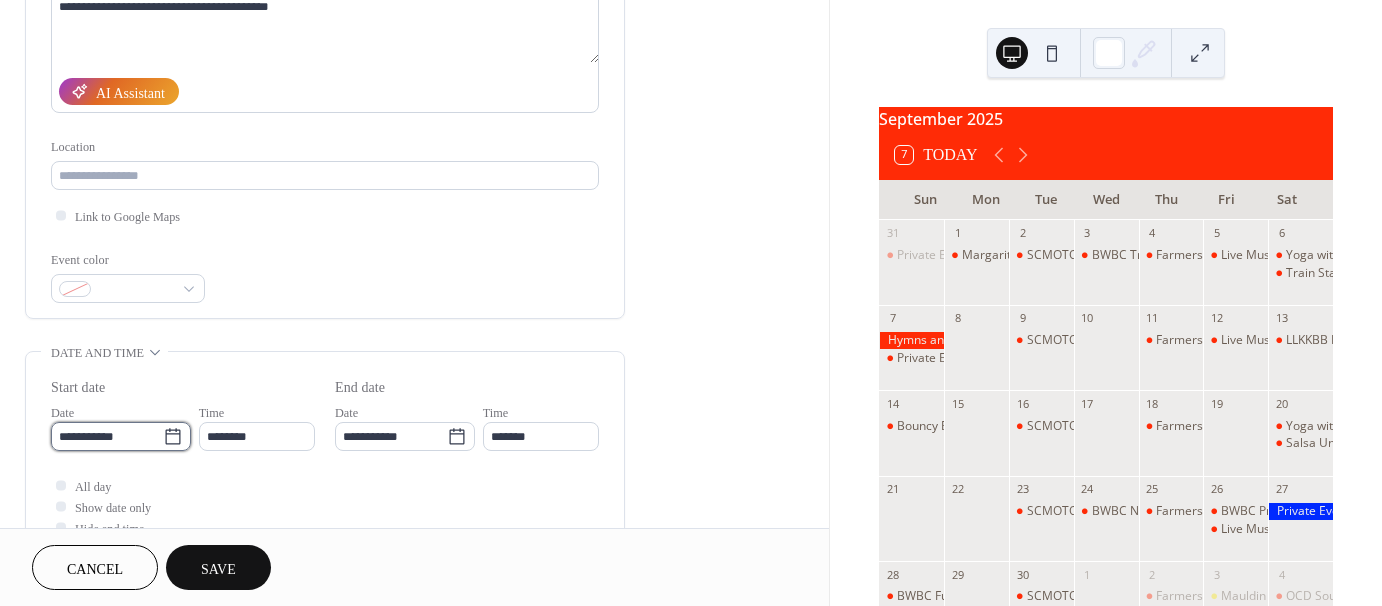 click on "**********" at bounding box center (107, 436) 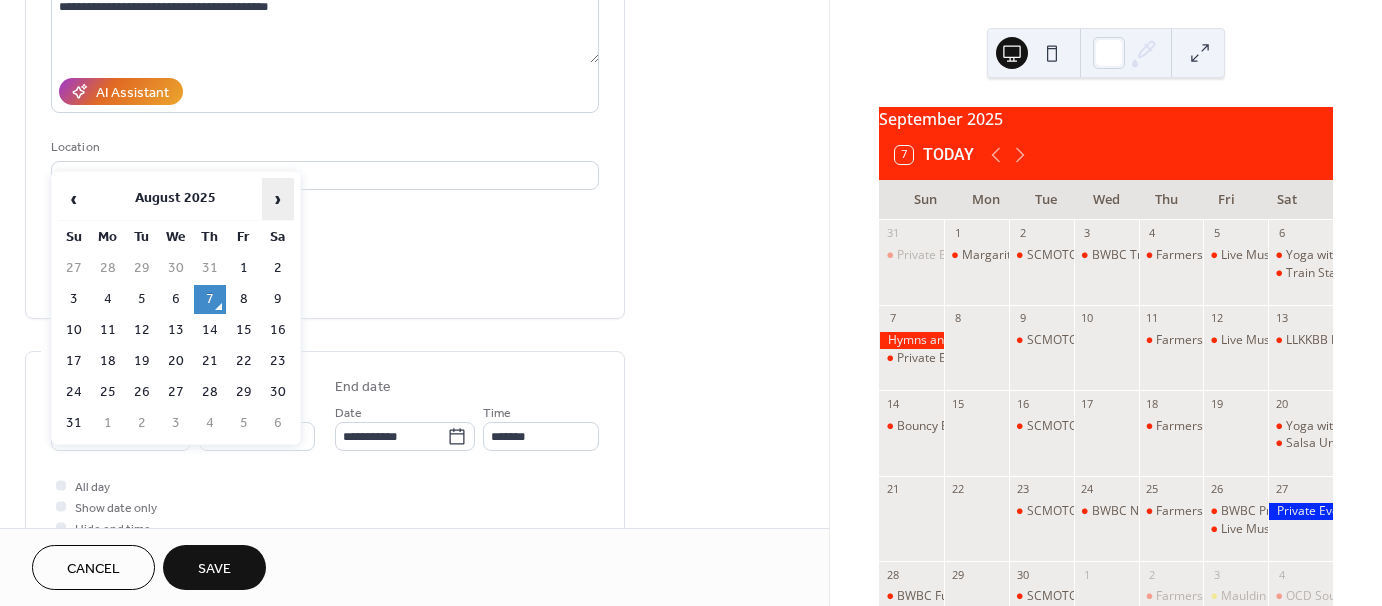 click on "›" at bounding box center (278, 199) 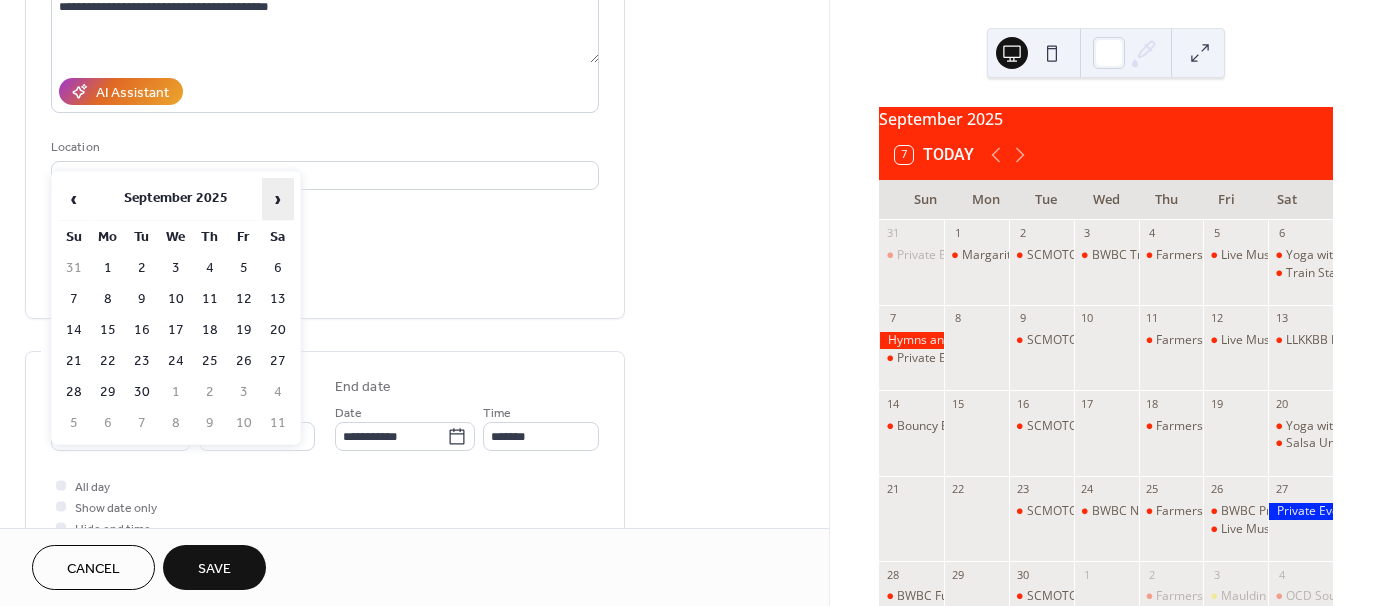 click on "›" at bounding box center [278, 199] 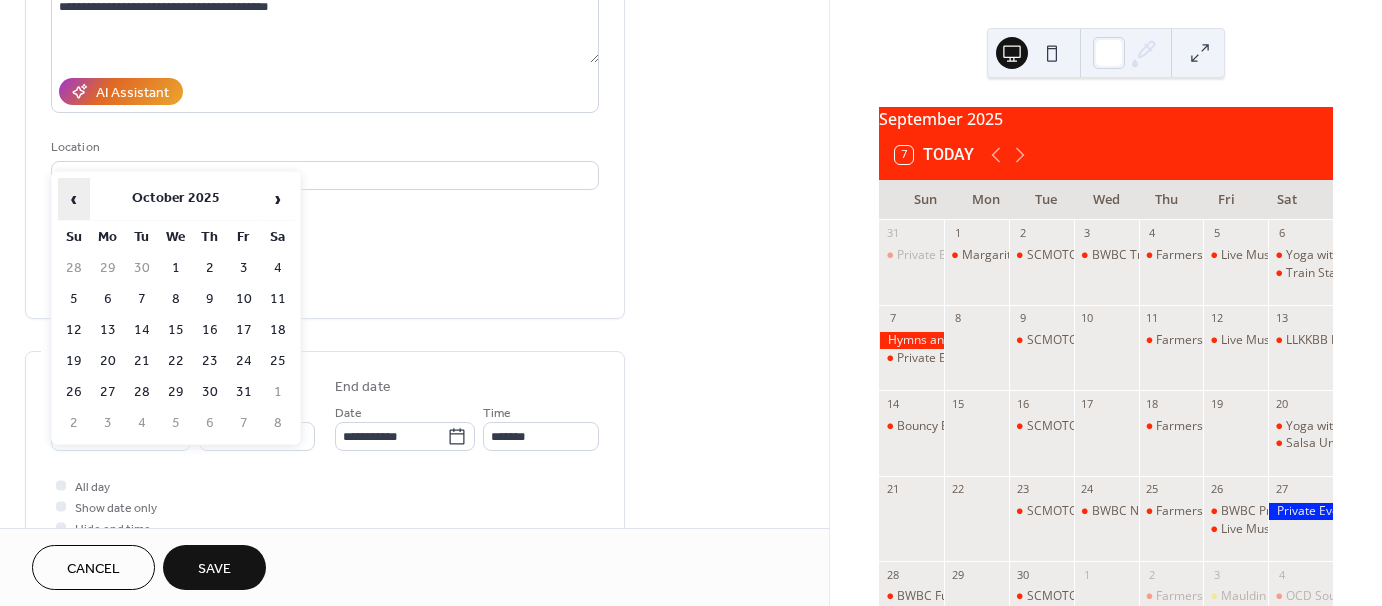 click on "‹" at bounding box center (74, 199) 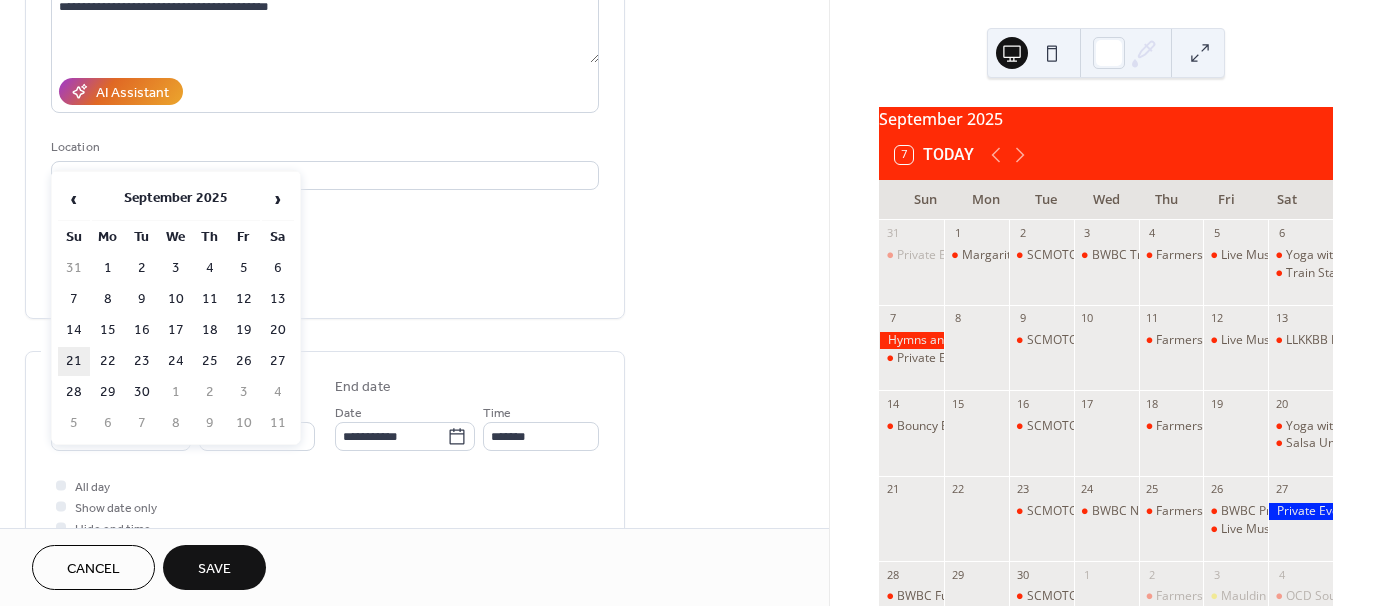 click on "21" at bounding box center [74, 361] 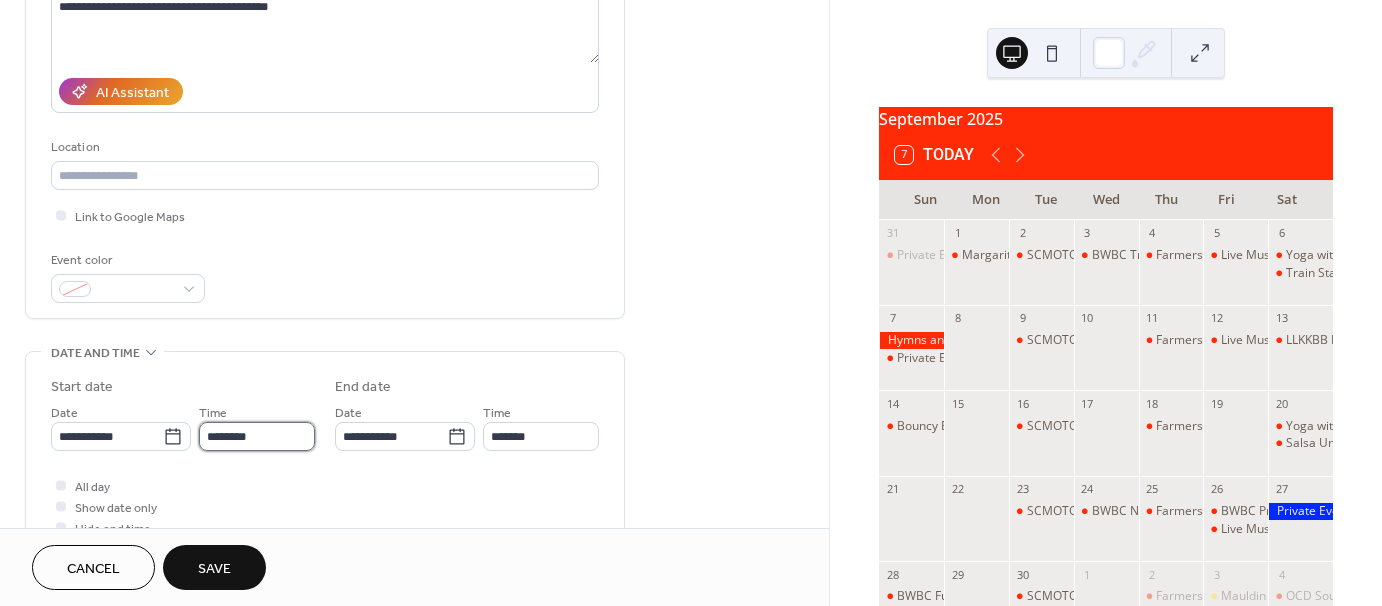 click on "********" at bounding box center (257, 436) 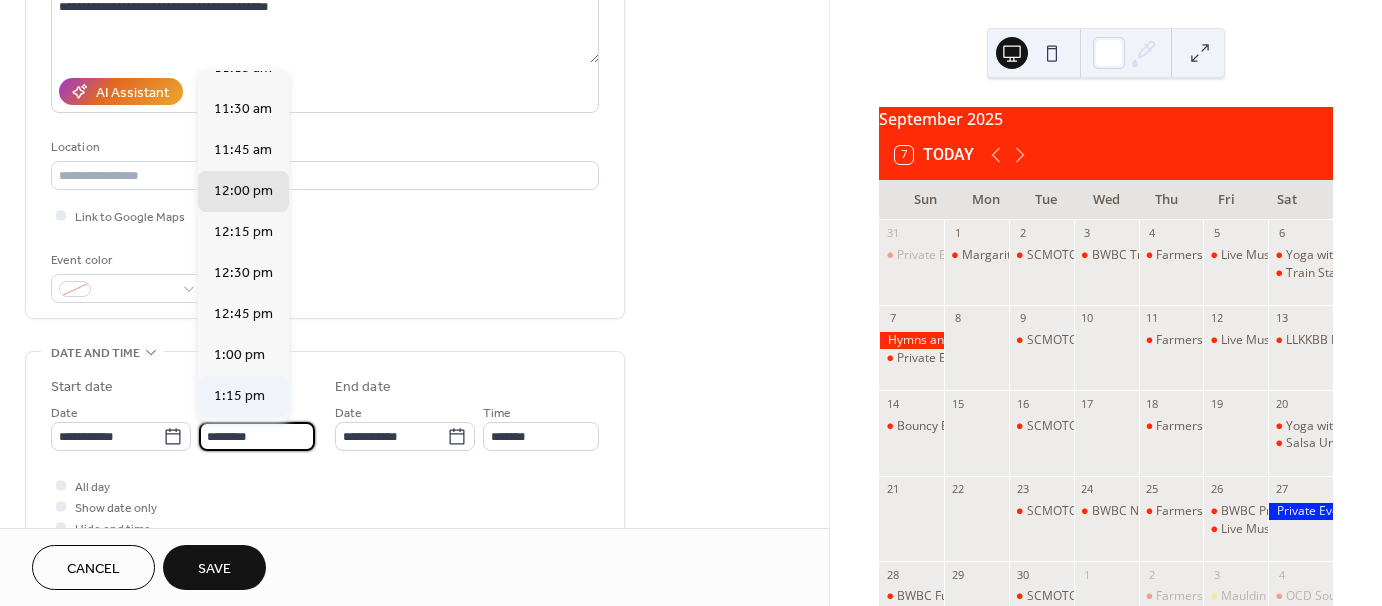 scroll, scrollTop: 1768, scrollLeft: 0, axis: vertical 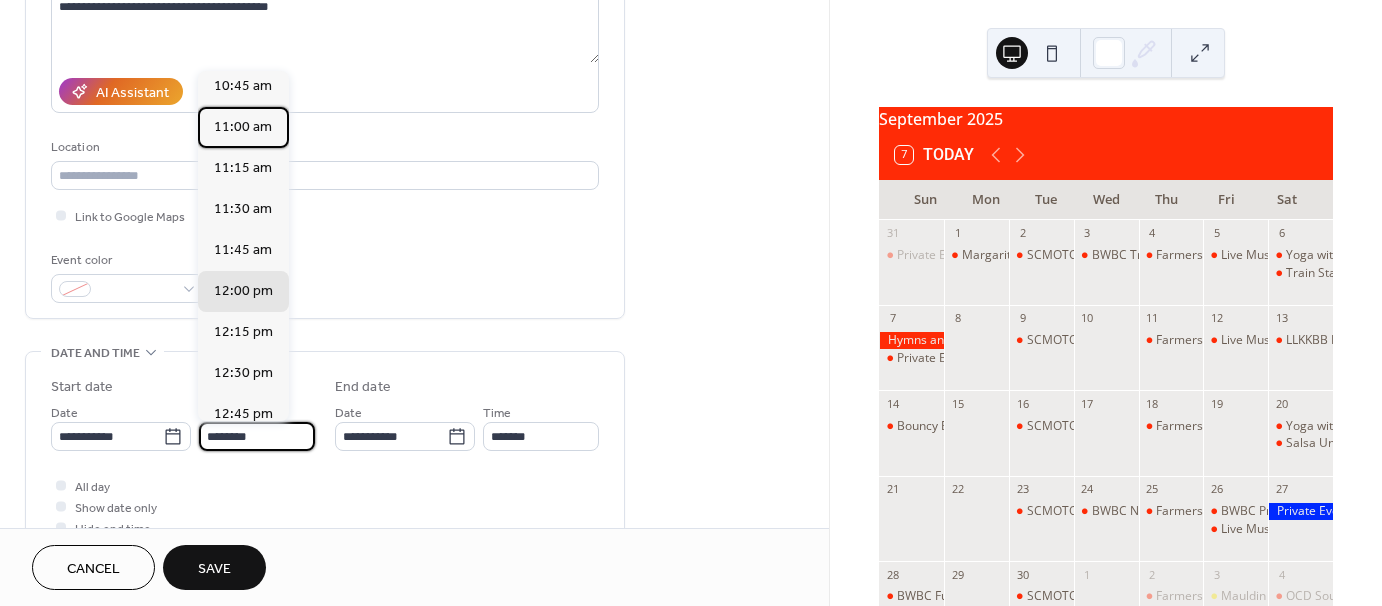 click on "11:00 am" at bounding box center [243, 127] 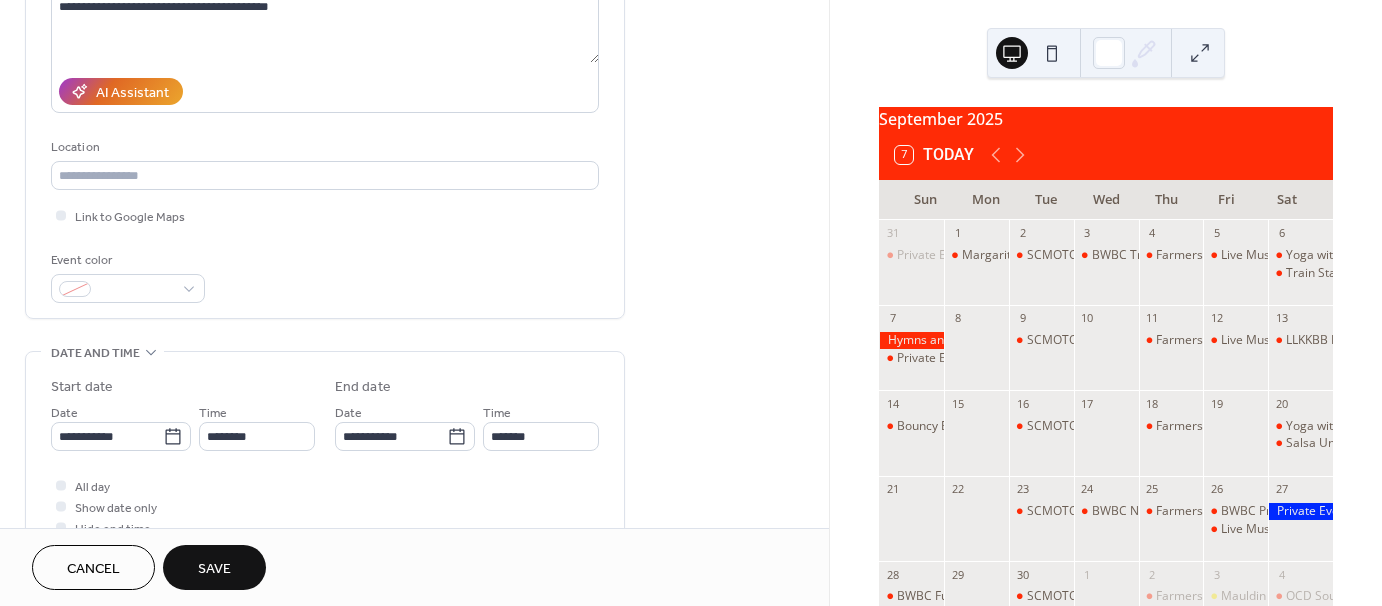 type on "********" 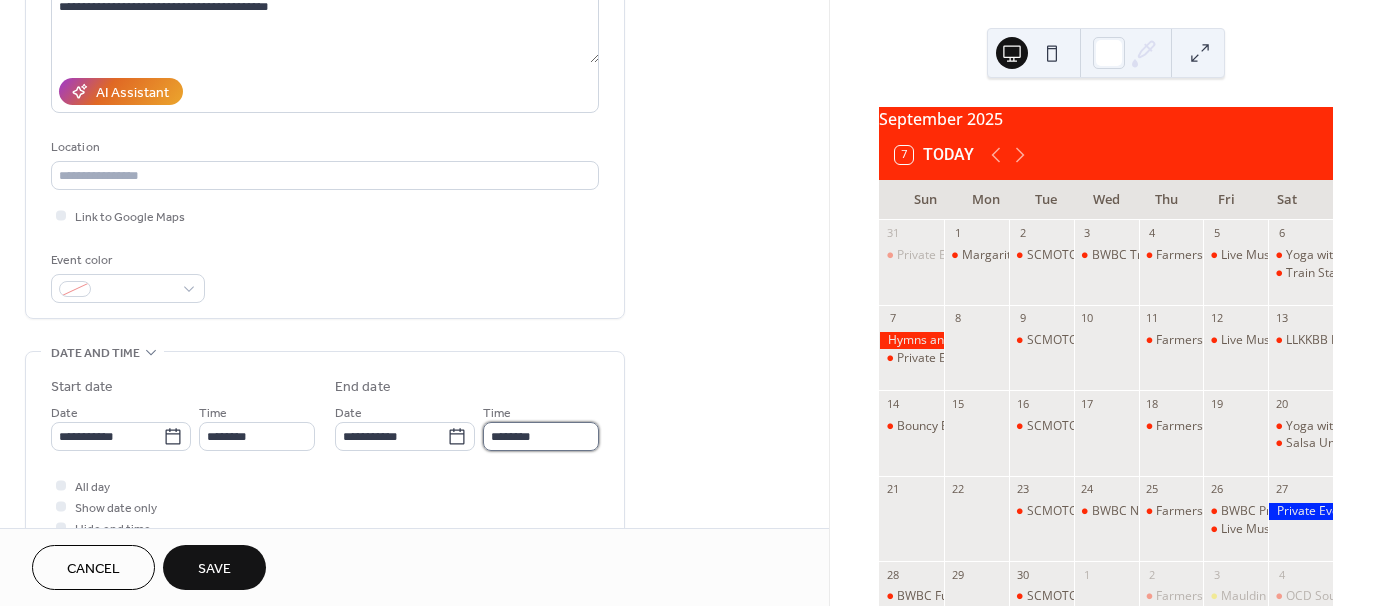 click on "********" at bounding box center [541, 436] 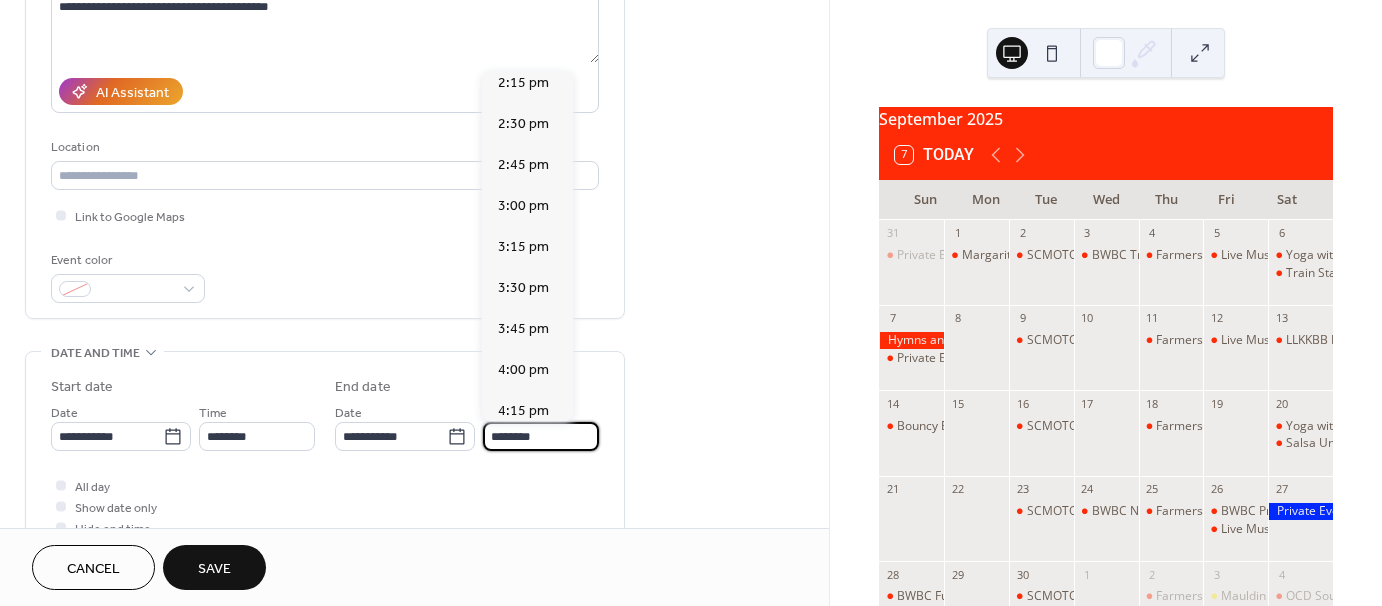 scroll, scrollTop: 600, scrollLeft: 0, axis: vertical 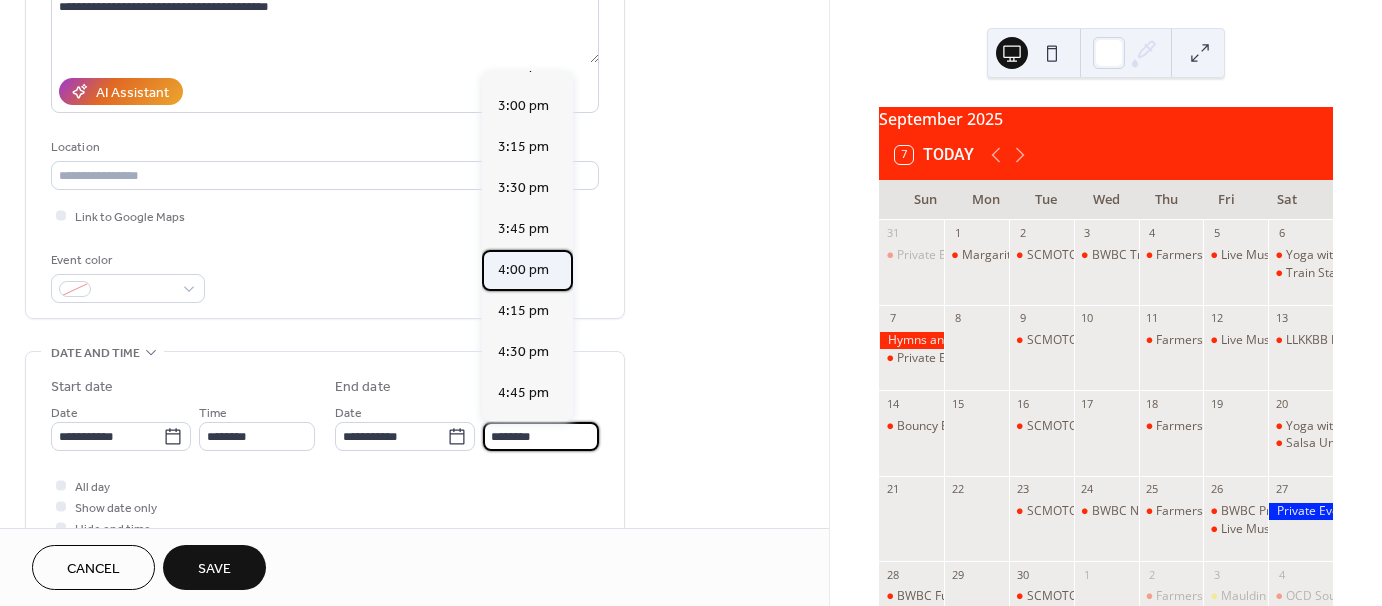 click on "4:00 pm" at bounding box center (527, 270) 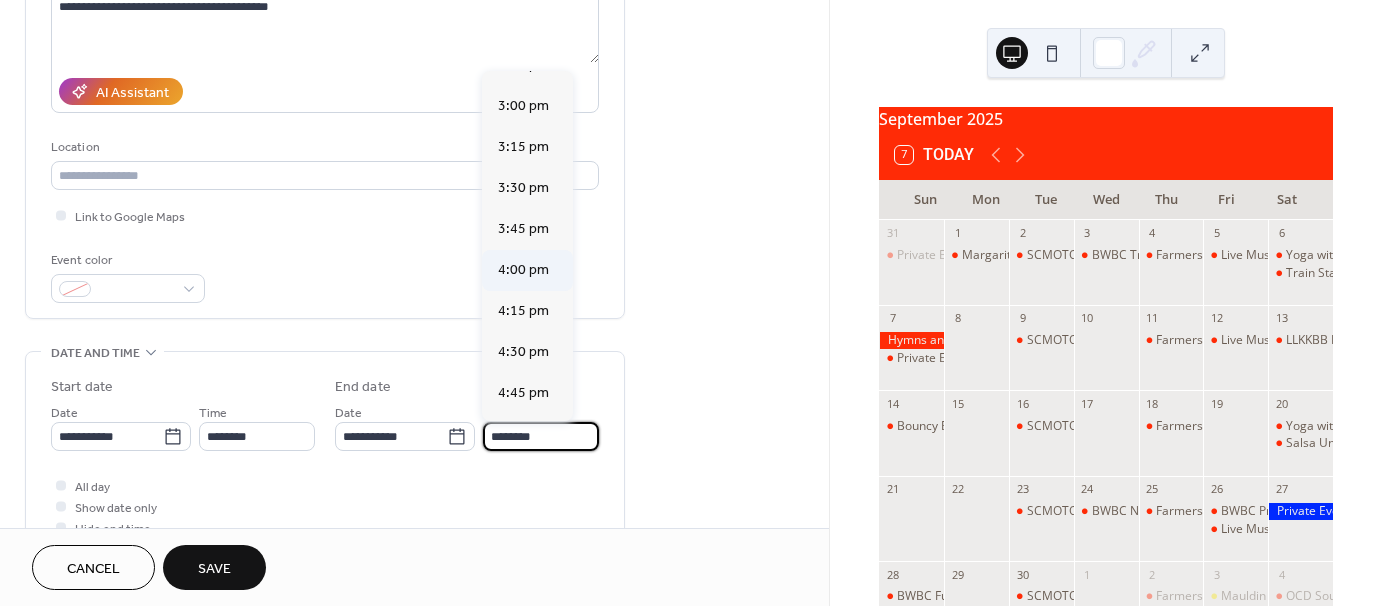 type on "*******" 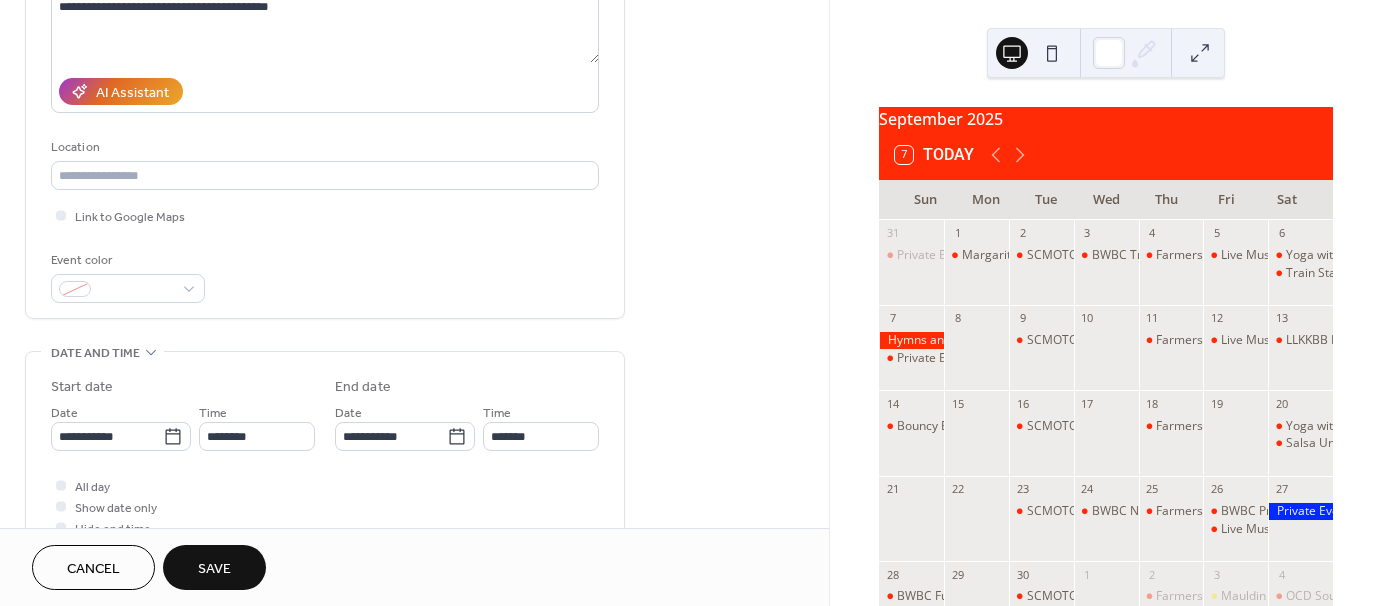 click on "Save" at bounding box center [214, 569] 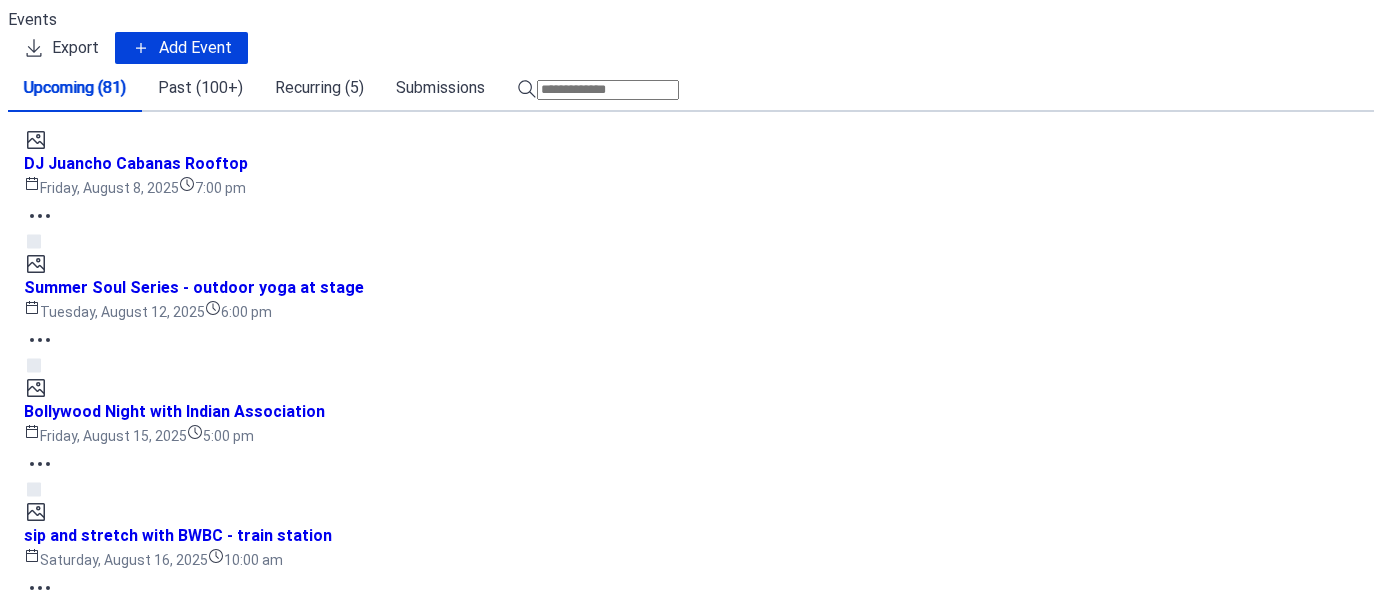 scroll, scrollTop: 0, scrollLeft: 0, axis: both 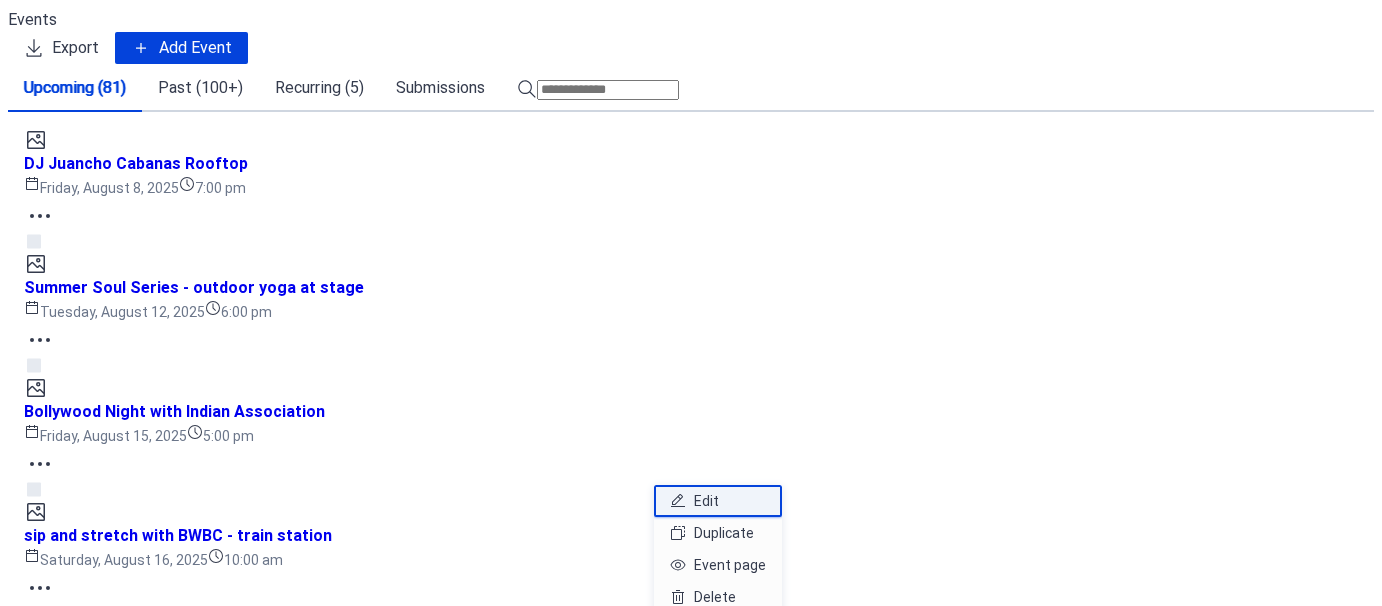 click 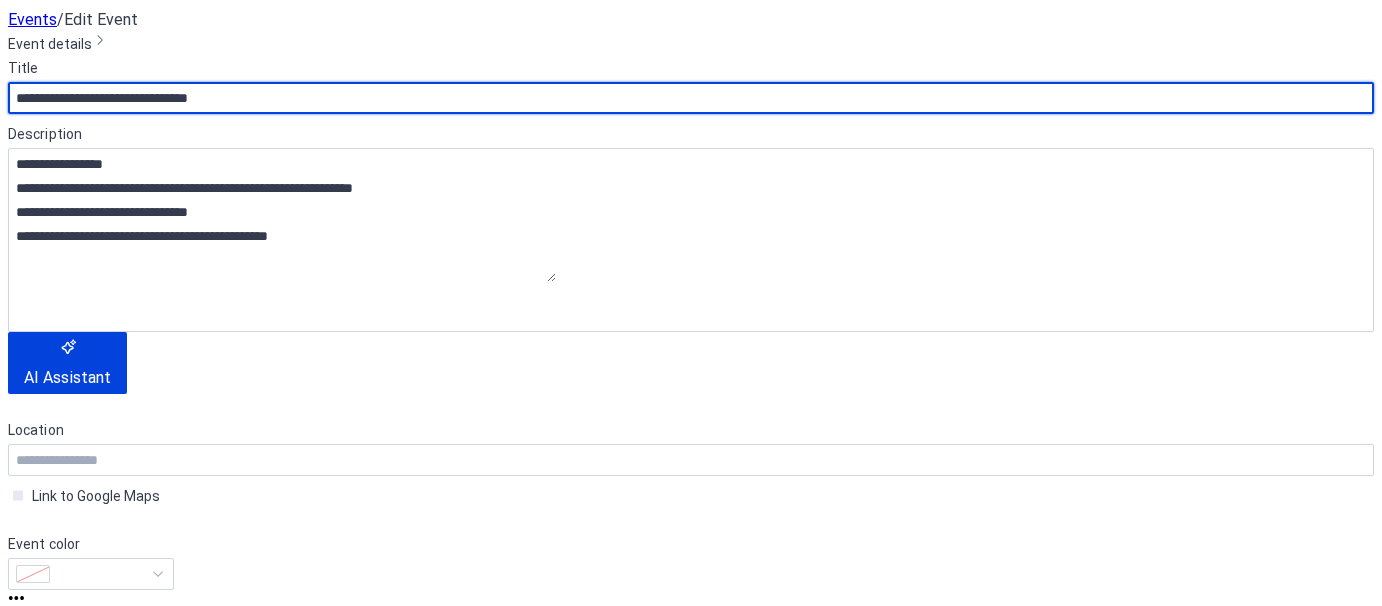 scroll, scrollTop: 300, scrollLeft: 0, axis: vertical 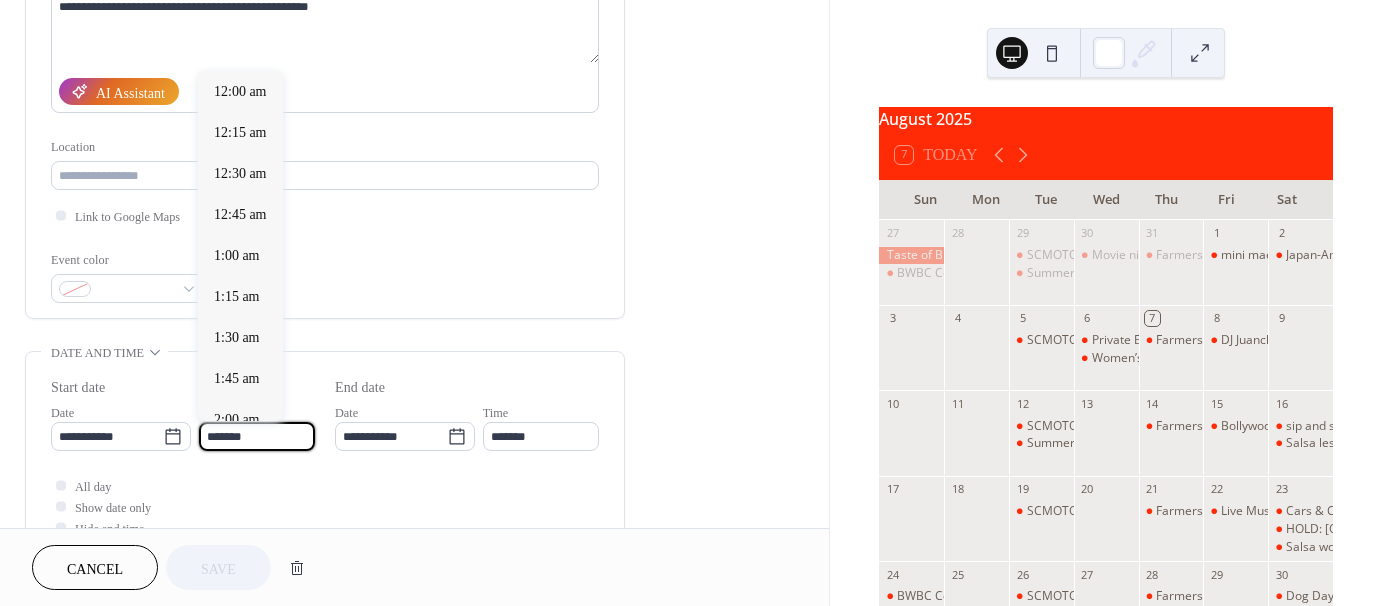 click on "*******" at bounding box center (257, 436) 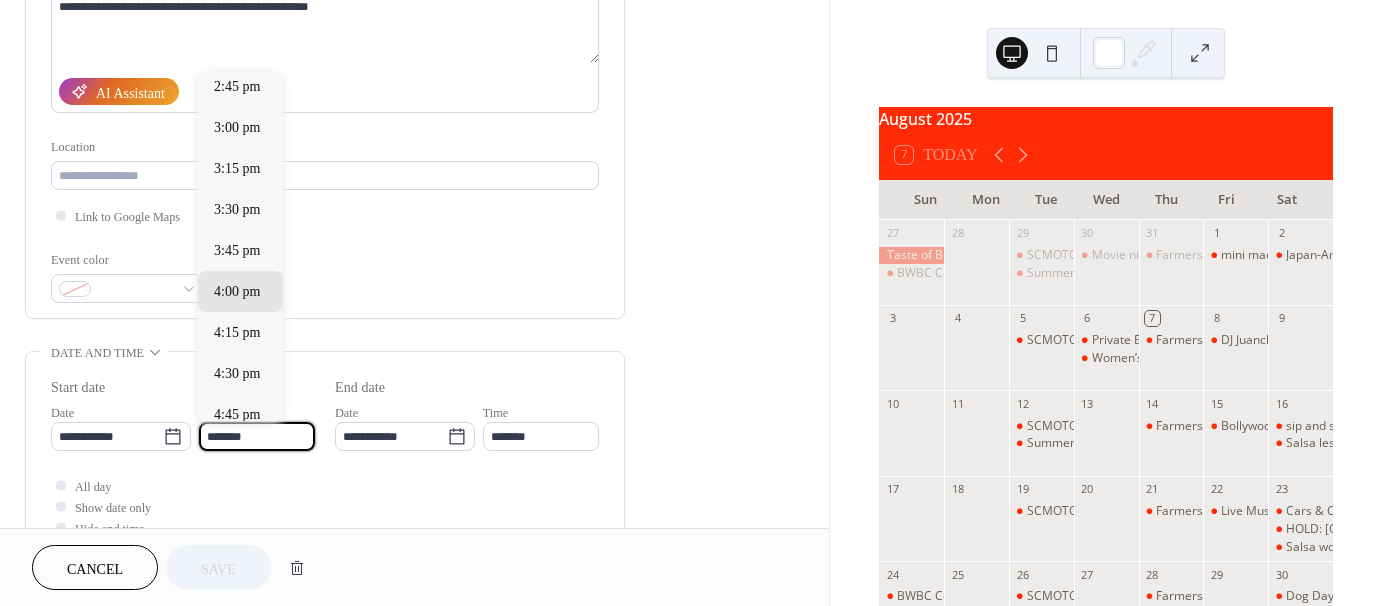 scroll, scrollTop: 2224, scrollLeft: 0, axis: vertical 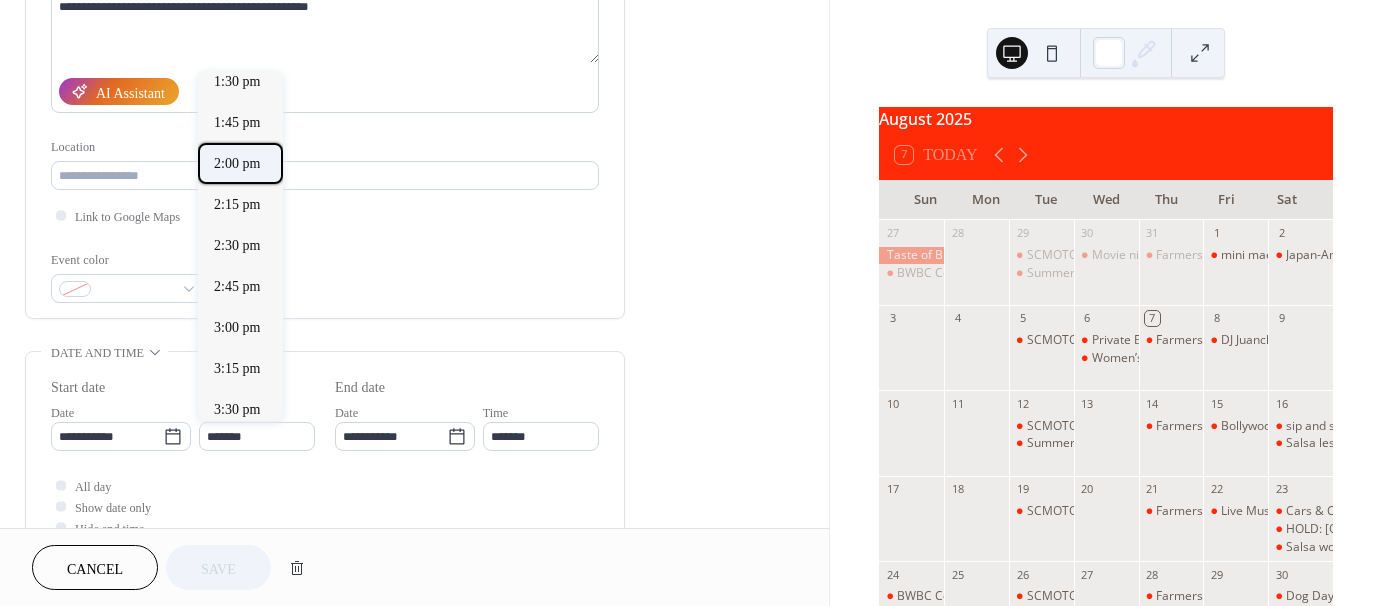 click on "2:00 pm" at bounding box center [237, 163] 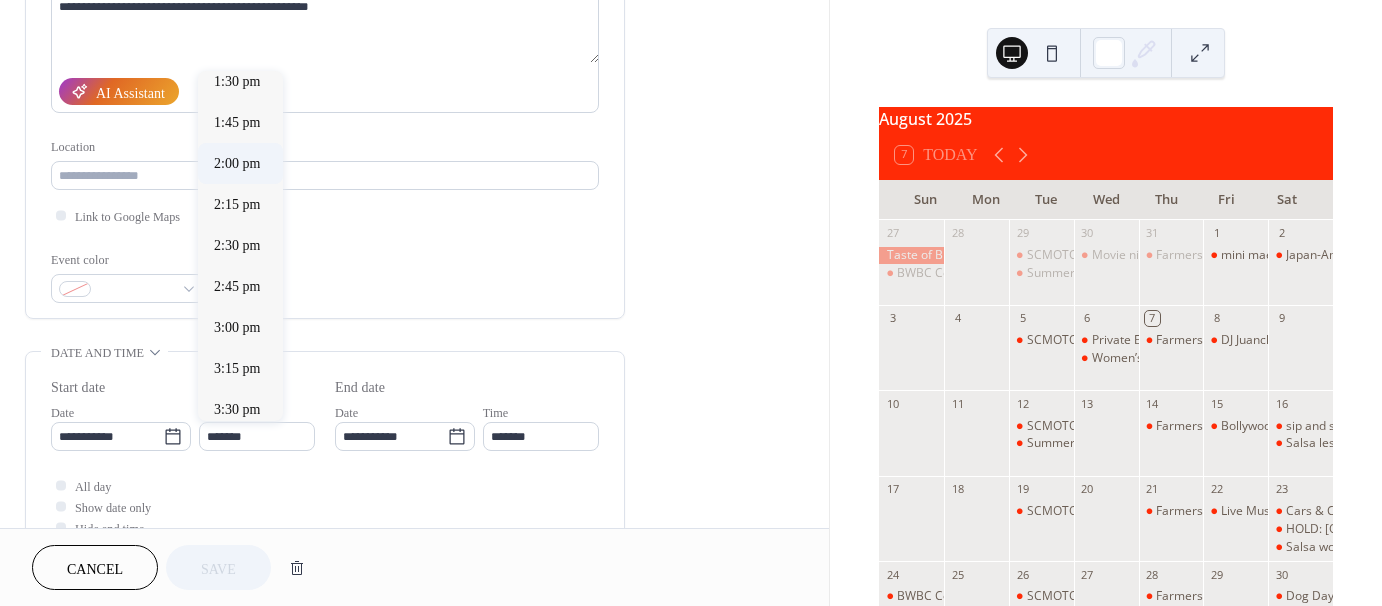 type on "*******" 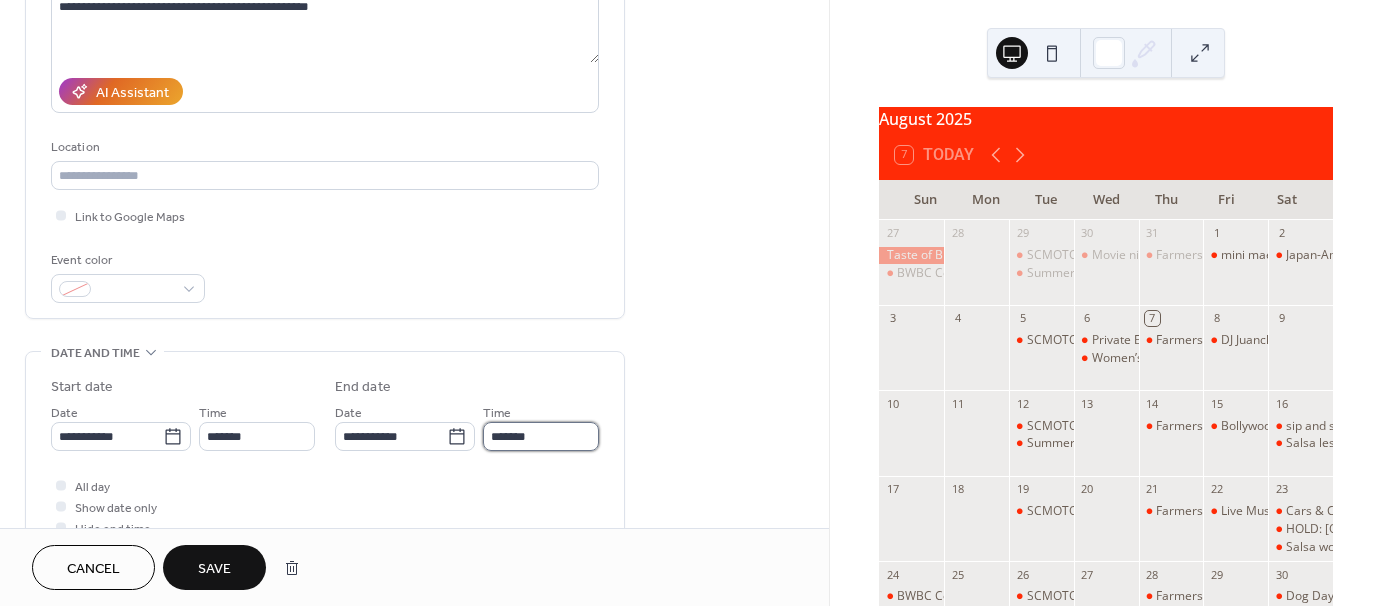click on "*******" at bounding box center (541, 436) 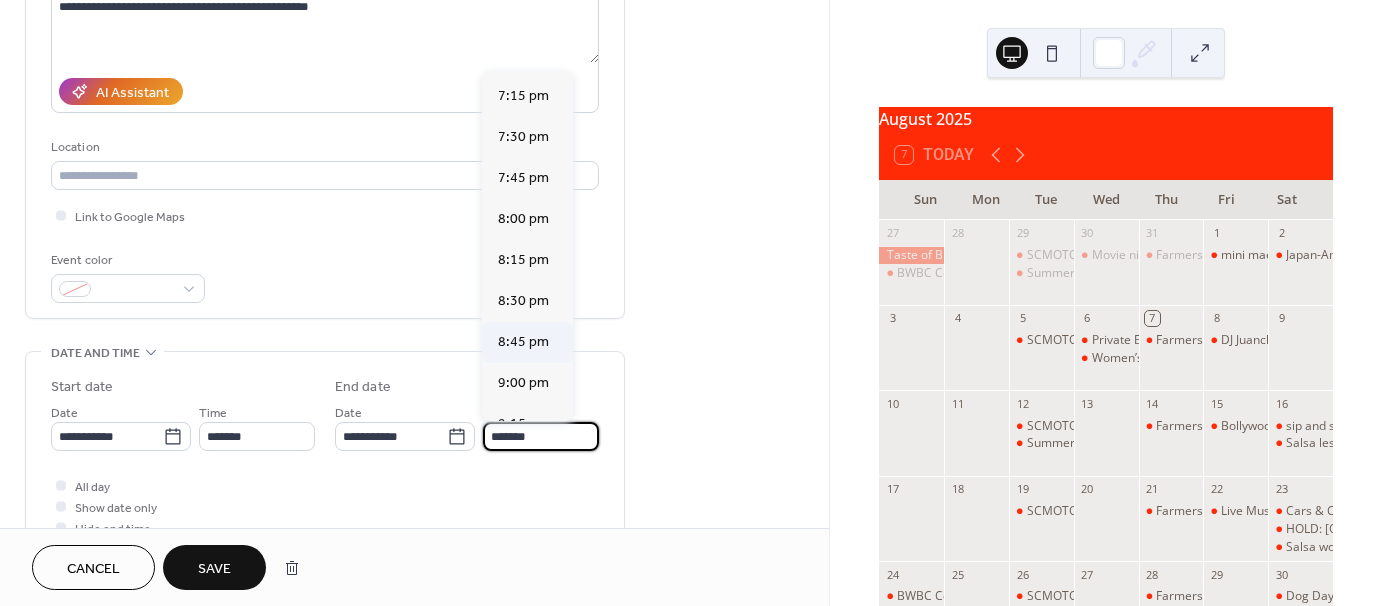 scroll, scrollTop: 715, scrollLeft: 0, axis: vertical 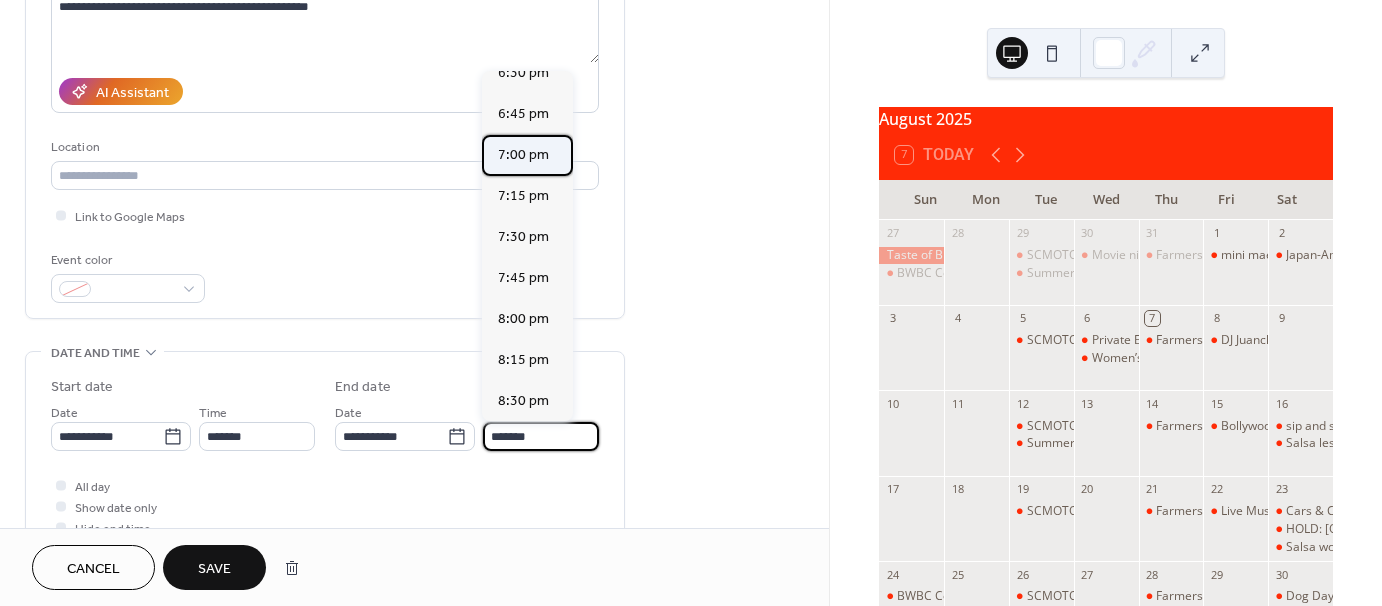 click on "7:00 pm" at bounding box center [523, 155] 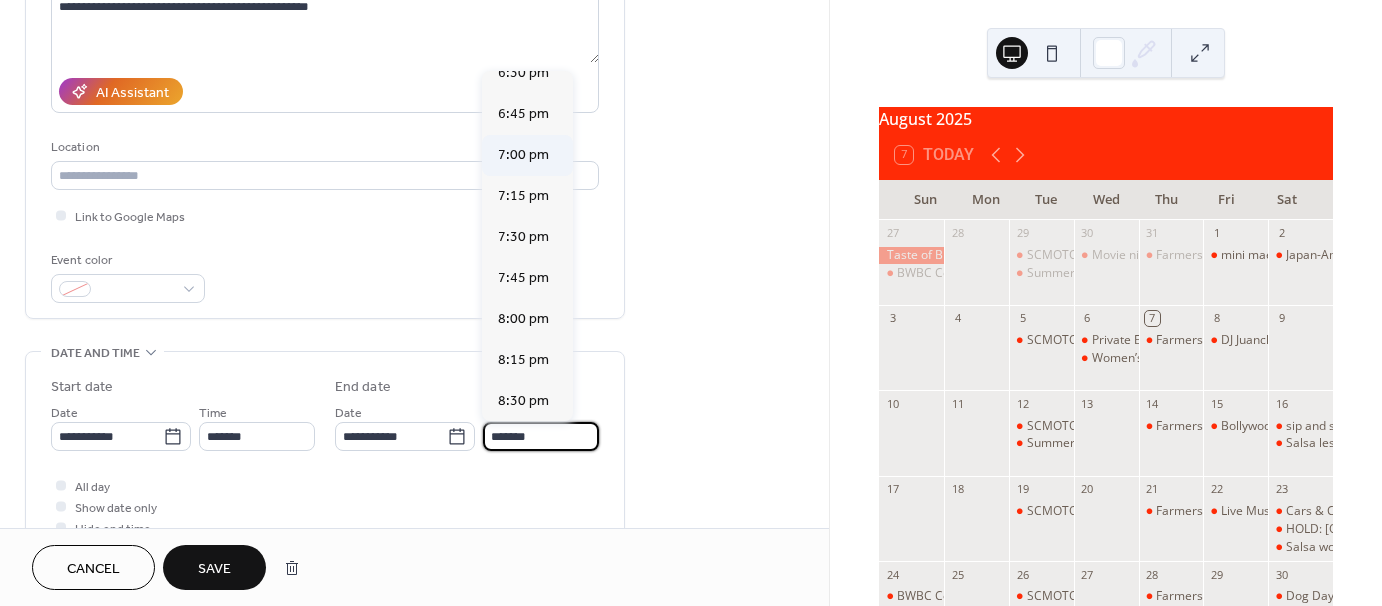 type on "*******" 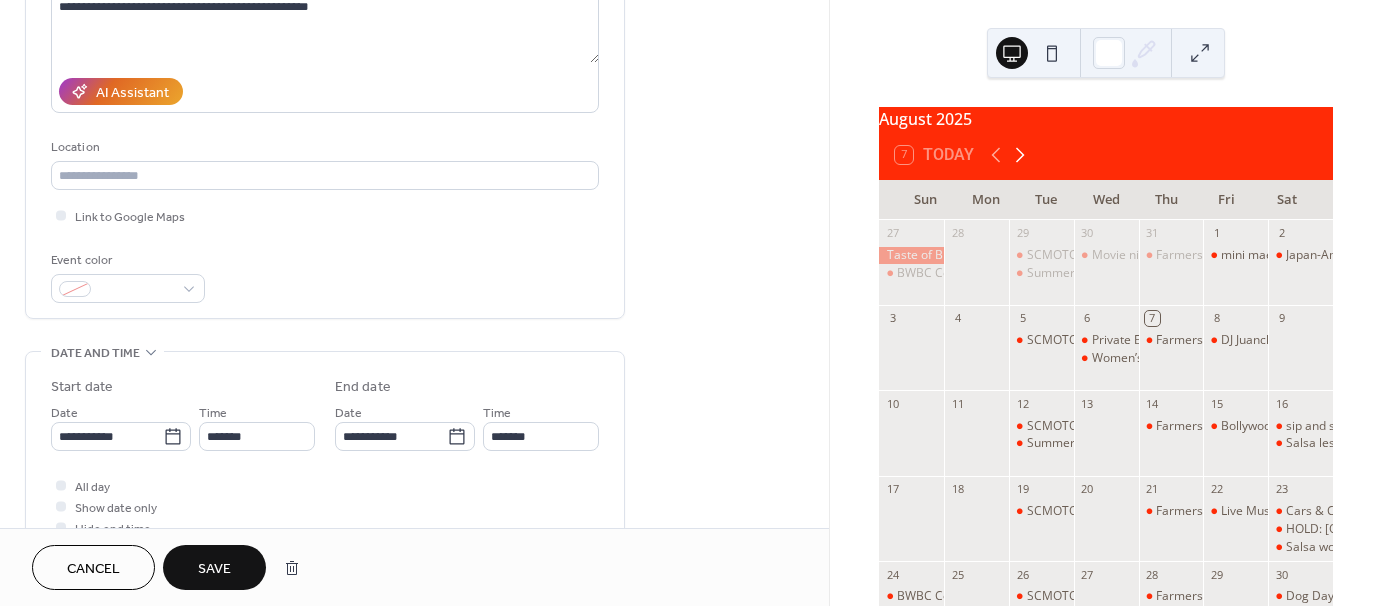 click 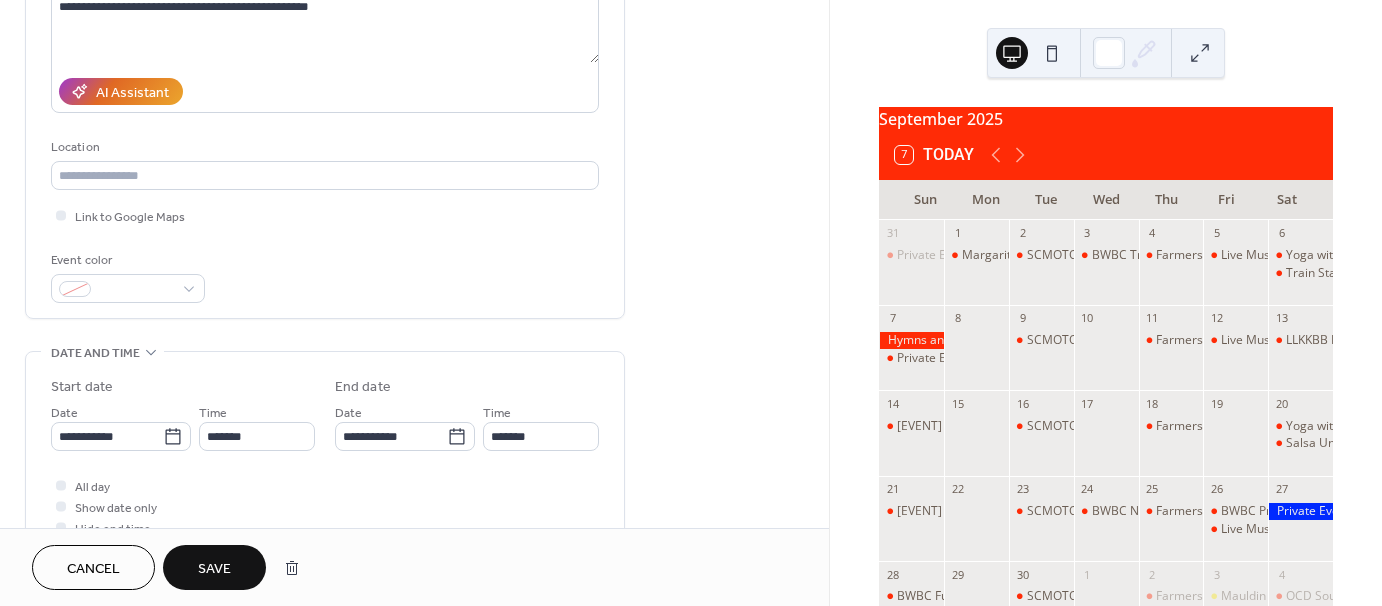 scroll, scrollTop: 100, scrollLeft: 0, axis: vertical 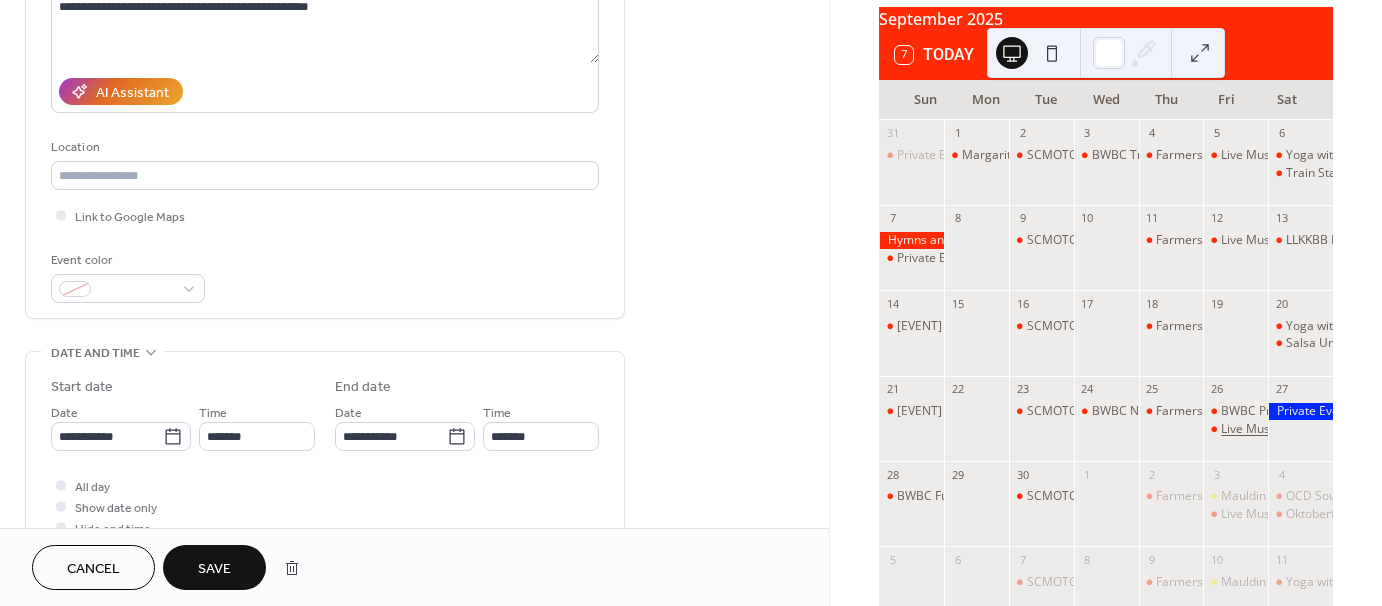 click on "Live Music: Taylor Corum on big stage (farmers market performance make up date)" at bounding box center [1453, 429] 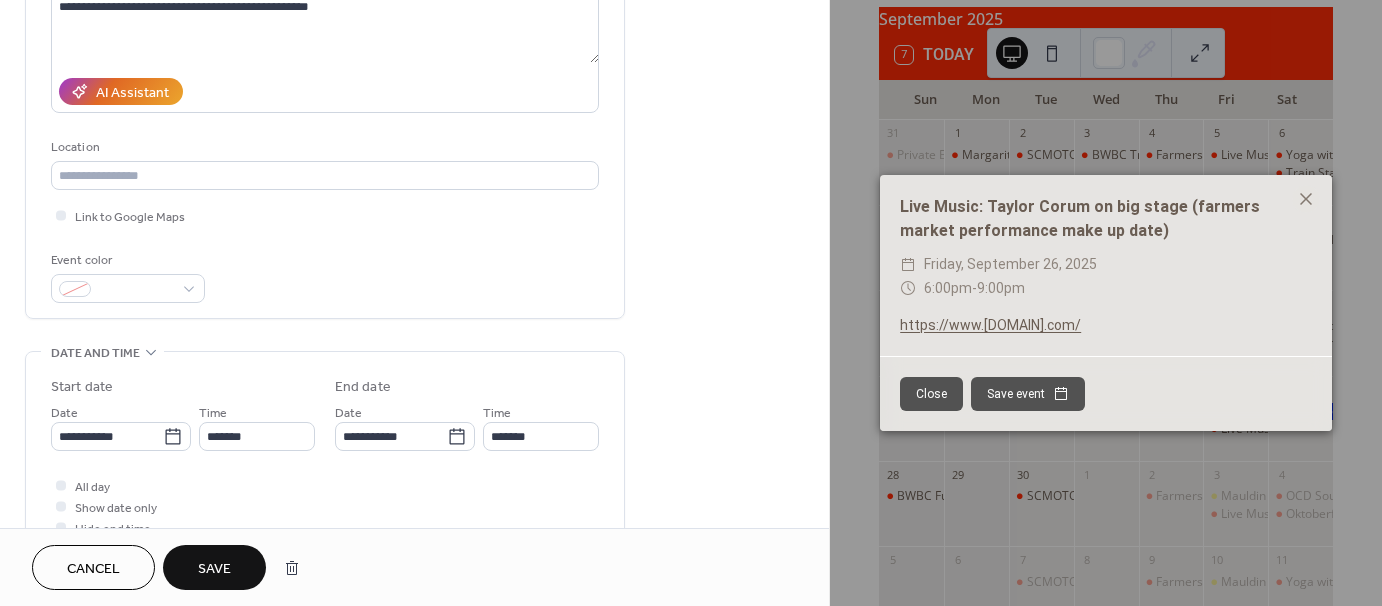 drag, startPoint x: 1308, startPoint y: 193, endPoint x: 1241, endPoint y: 216, distance: 70.837845 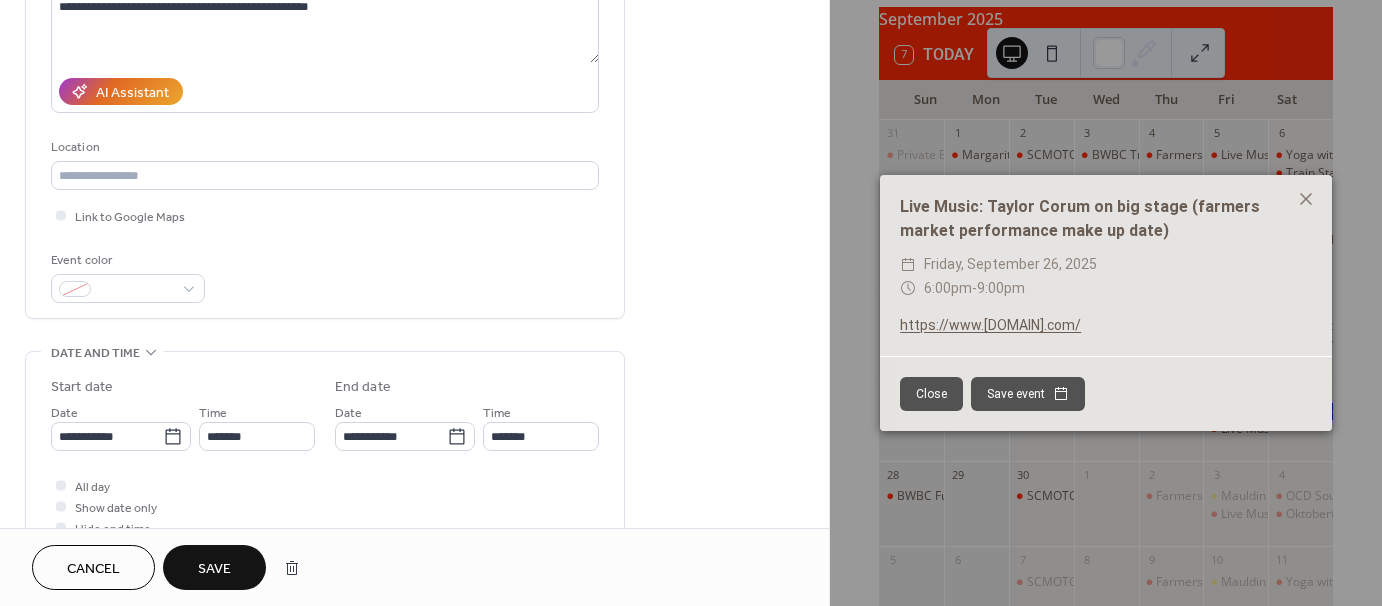 click 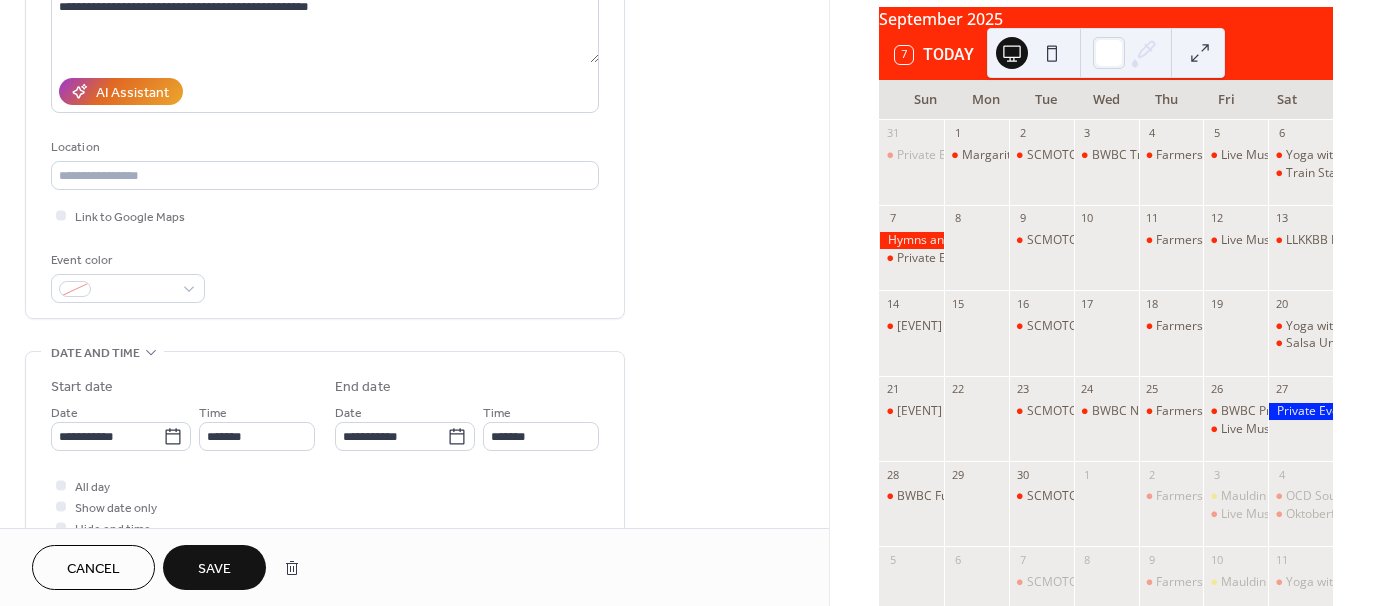 click on "Save" at bounding box center (214, 569) 